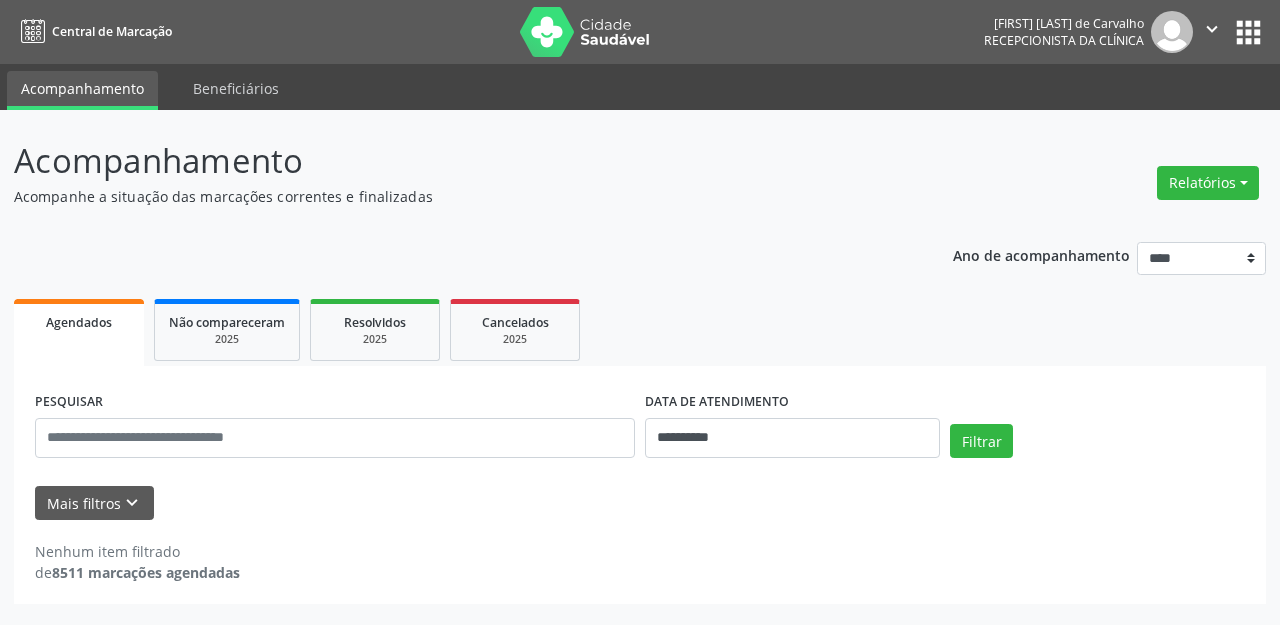 scroll, scrollTop: 0, scrollLeft: 0, axis: both 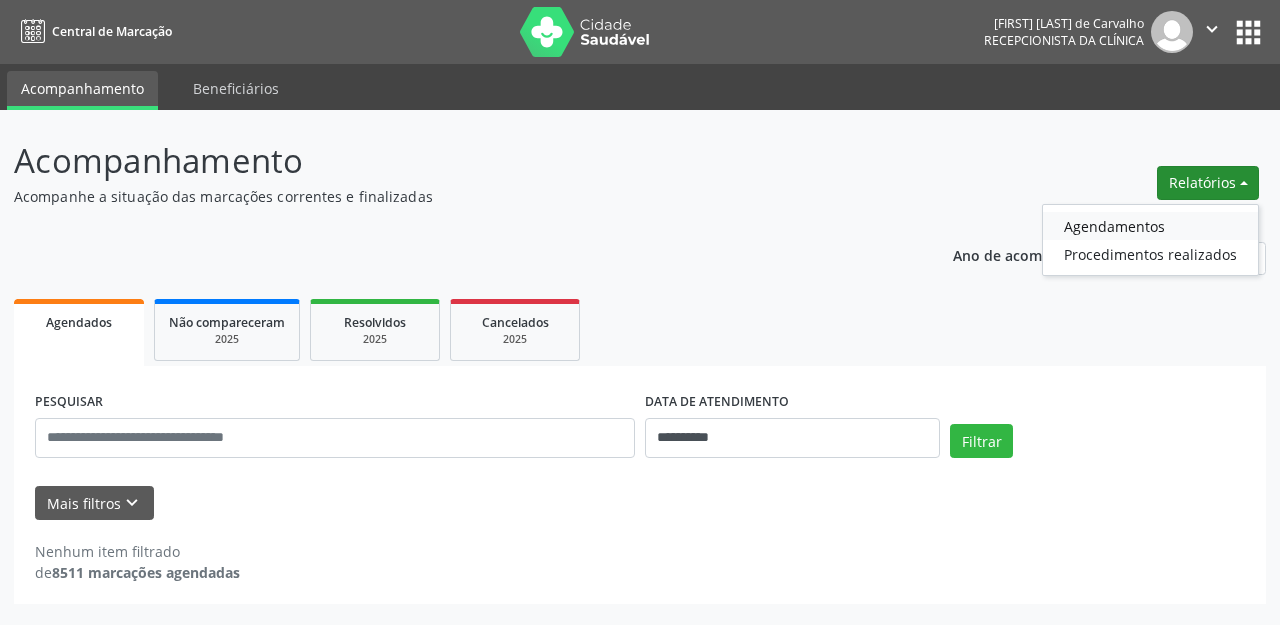 click on "Agendamentos" at bounding box center [1150, 226] 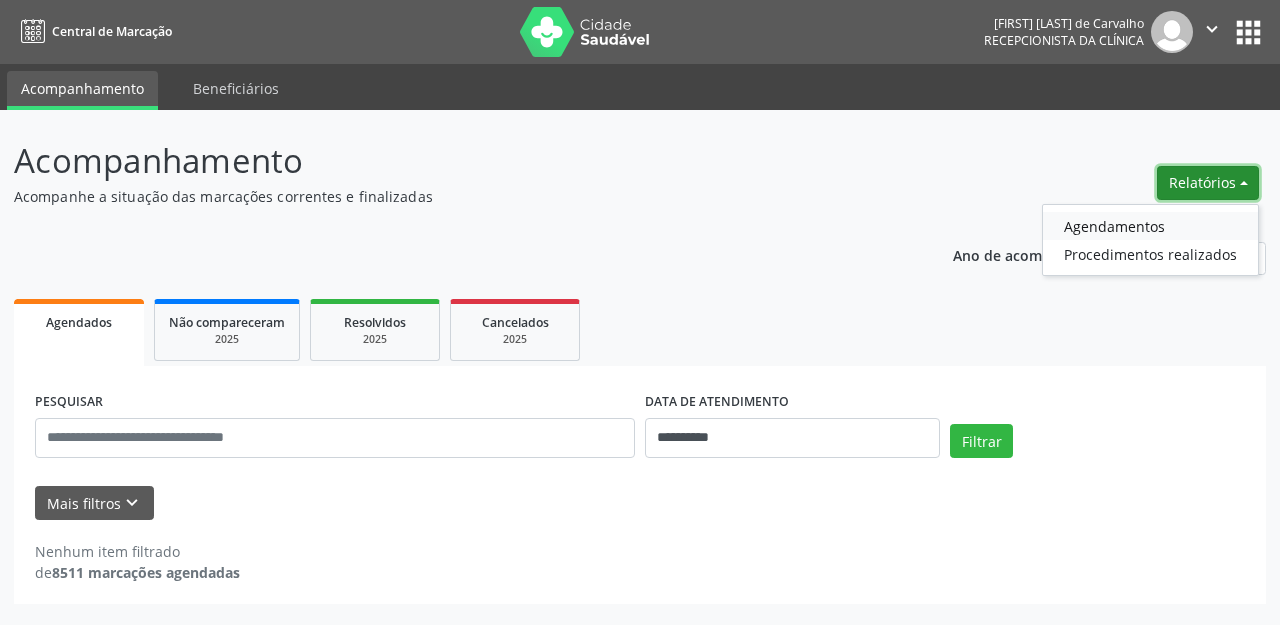 select on "*" 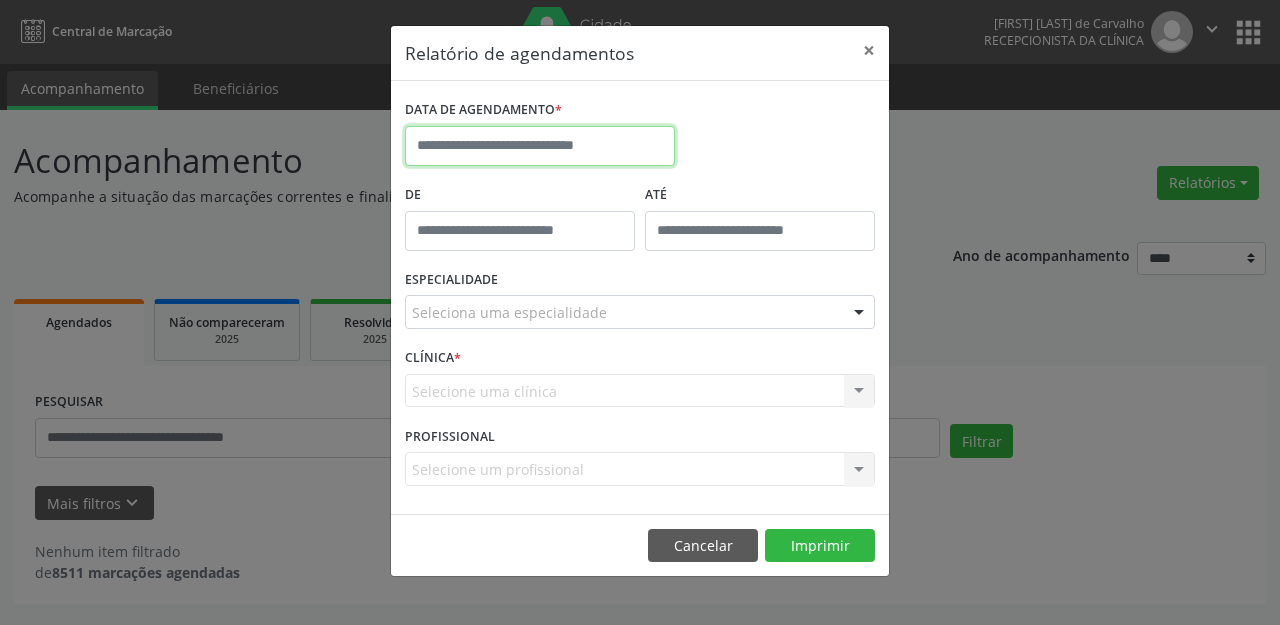 click at bounding box center [540, 146] 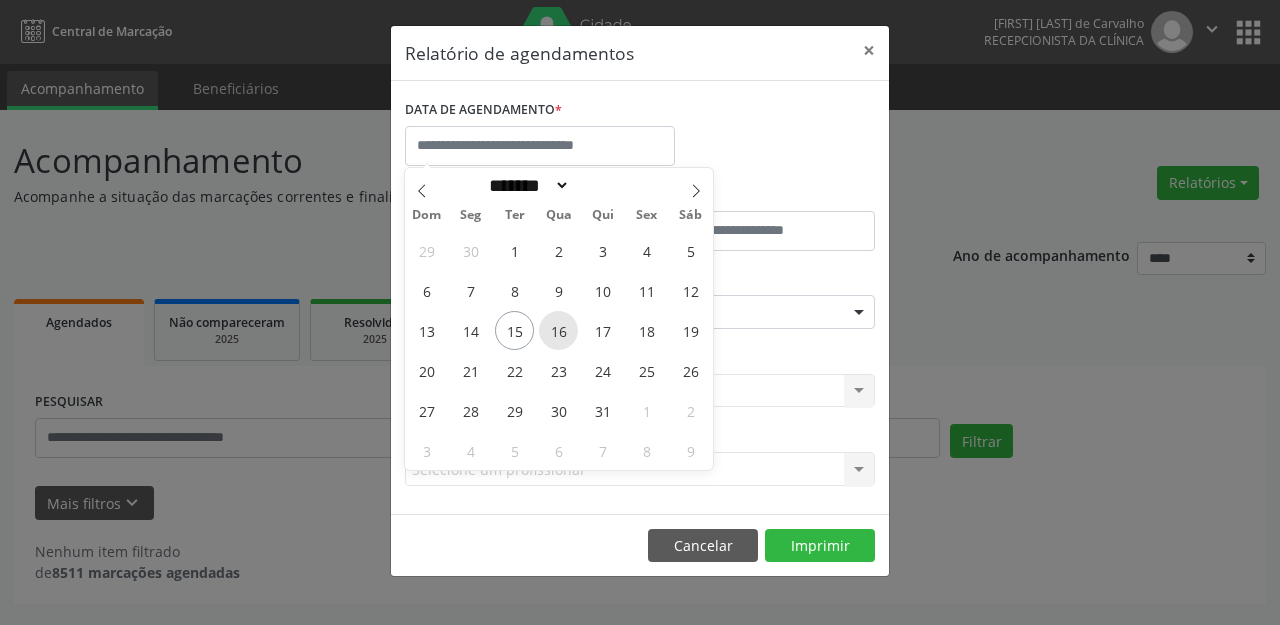 click on "16" at bounding box center (558, 330) 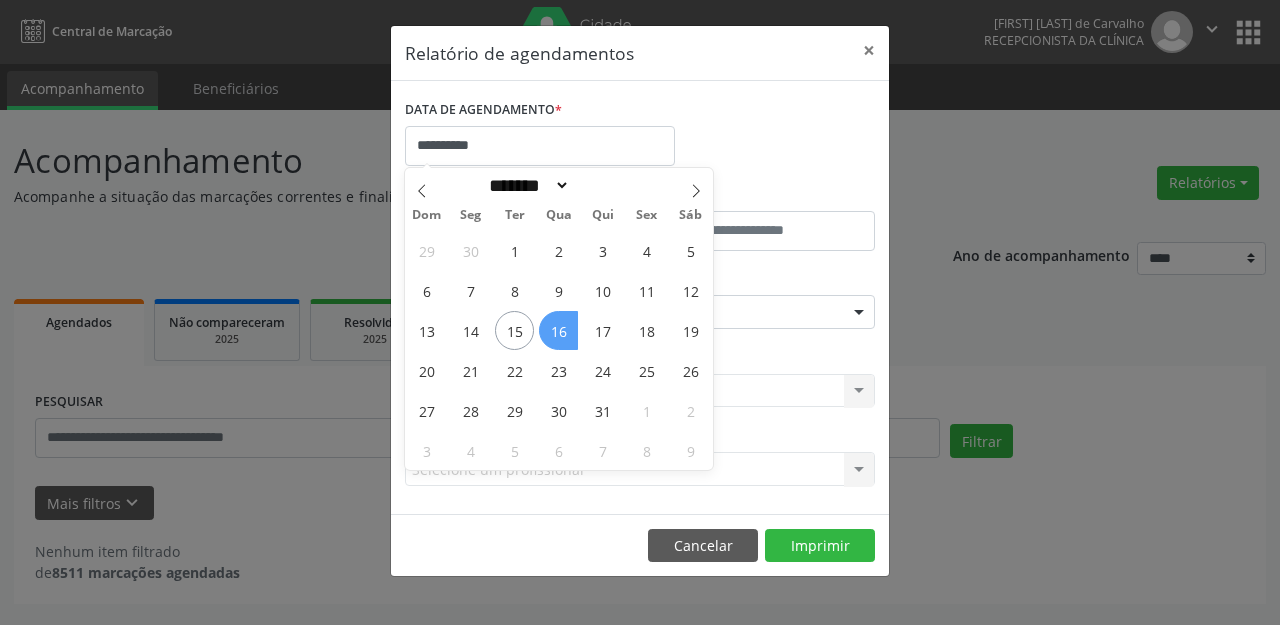 click on "16" at bounding box center (558, 330) 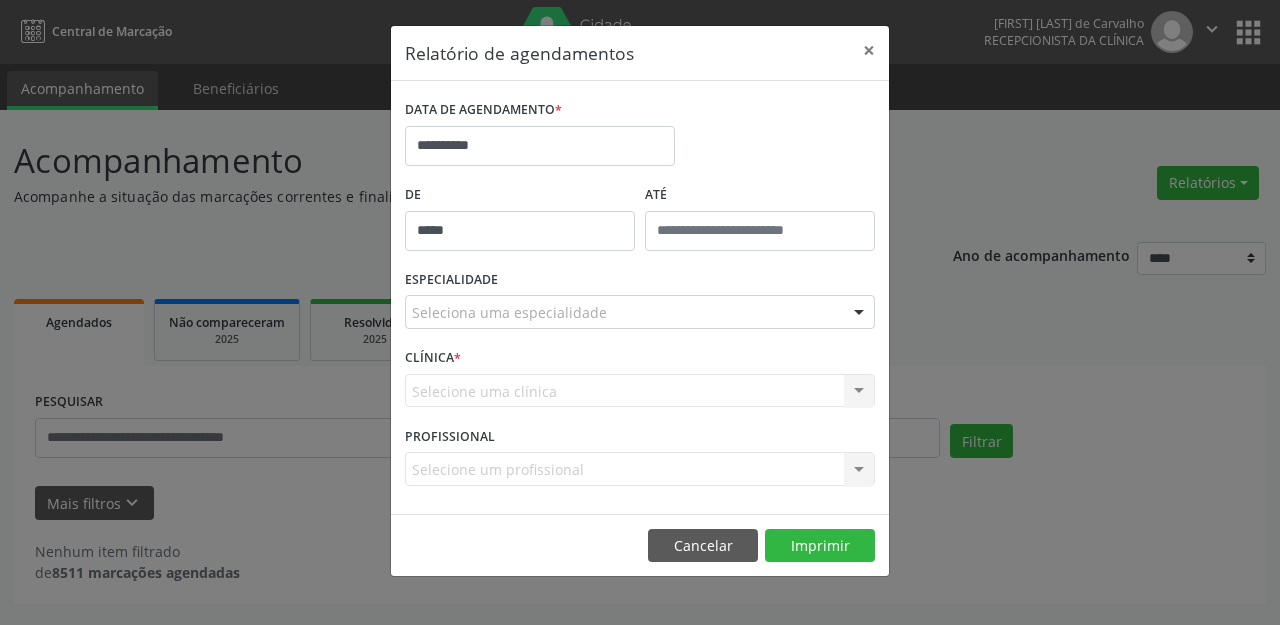 click on "*****" at bounding box center [520, 231] 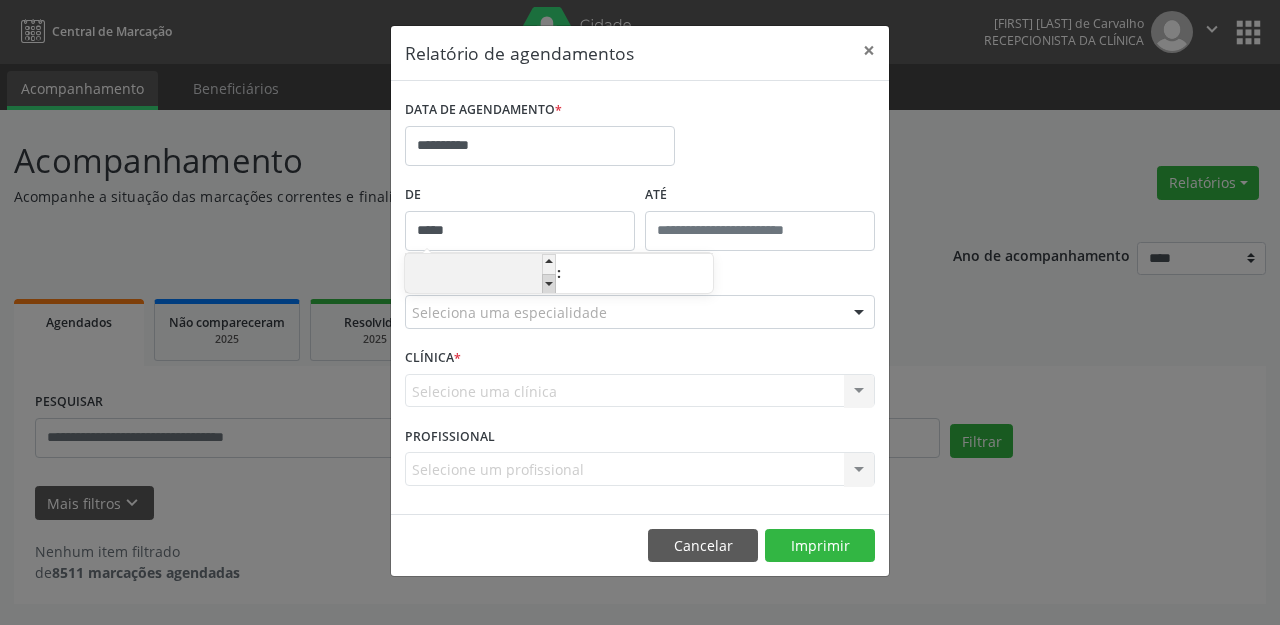 click at bounding box center [549, 284] 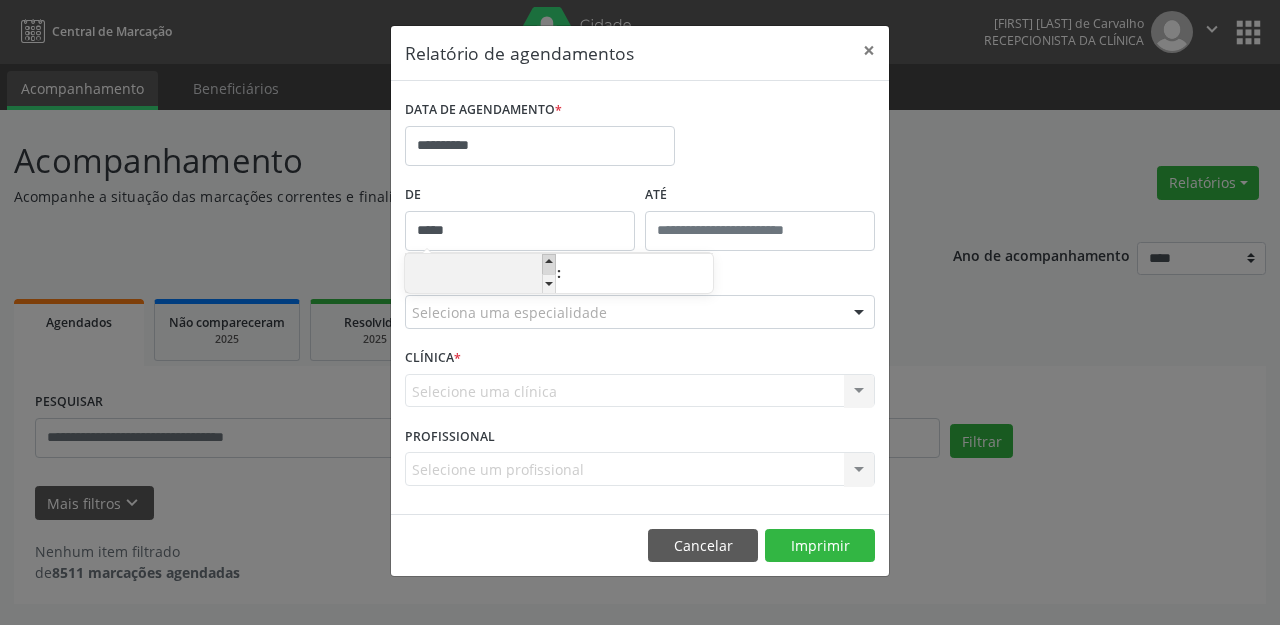click at bounding box center [549, 264] 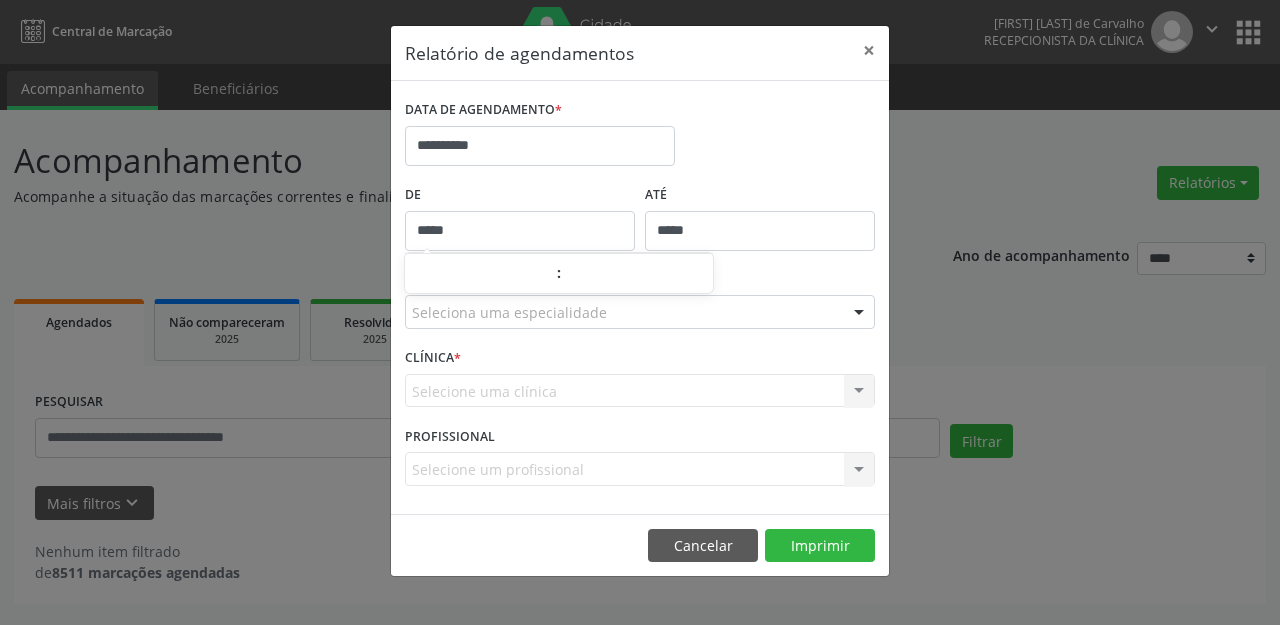 click on "*****" at bounding box center [760, 231] 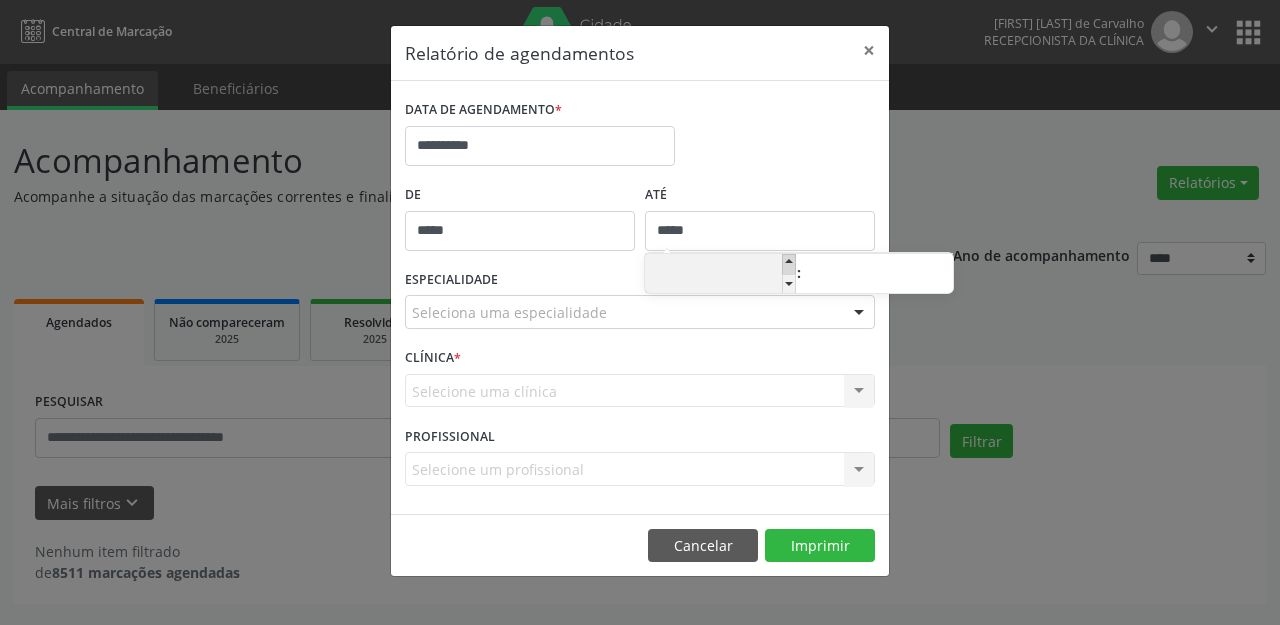 click at bounding box center [789, 264] 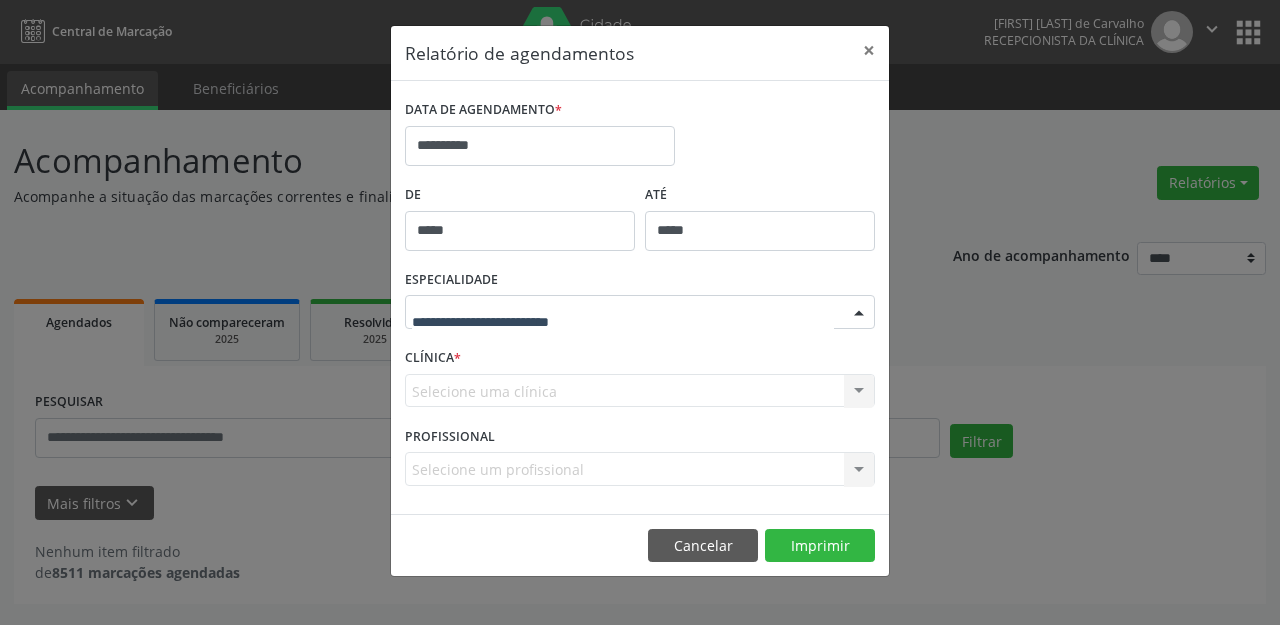 click at bounding box center (640, 312) 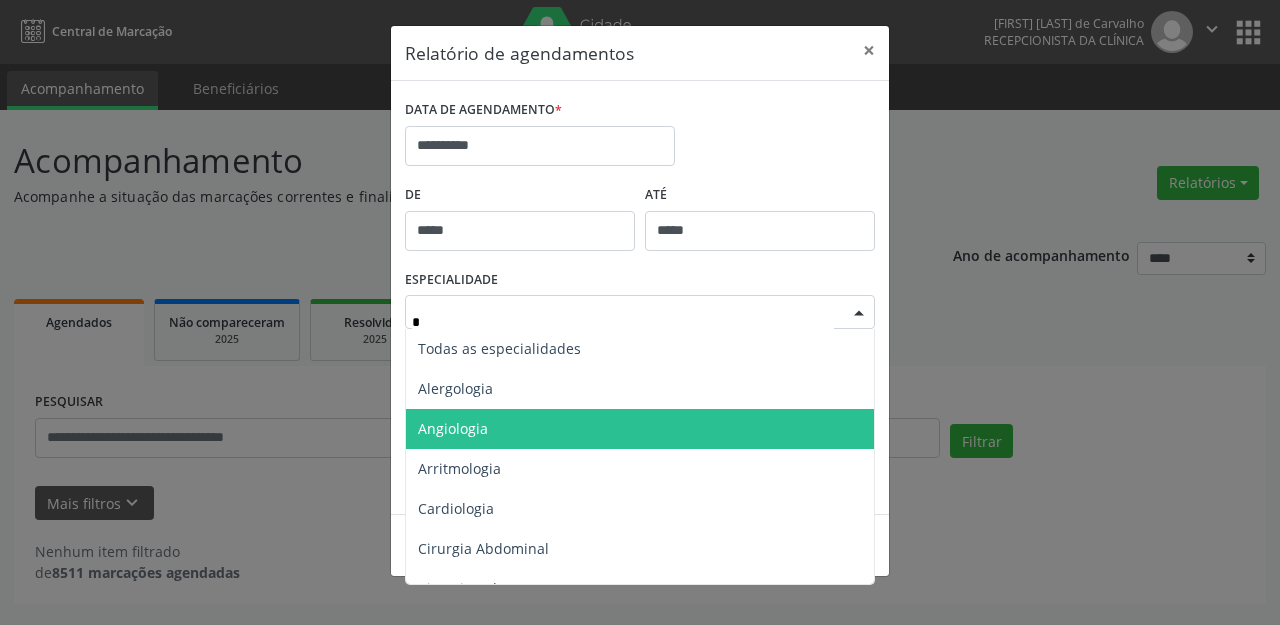 type on "**" 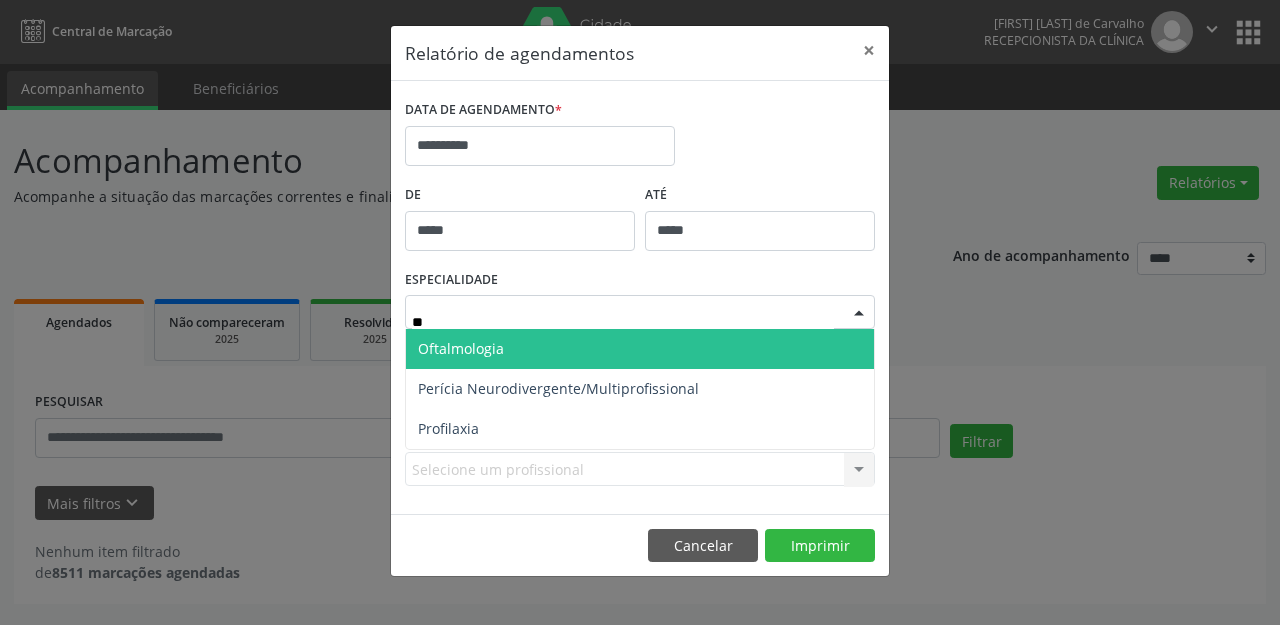 click on "Oftalmologia" at bounding box center [640, 349] 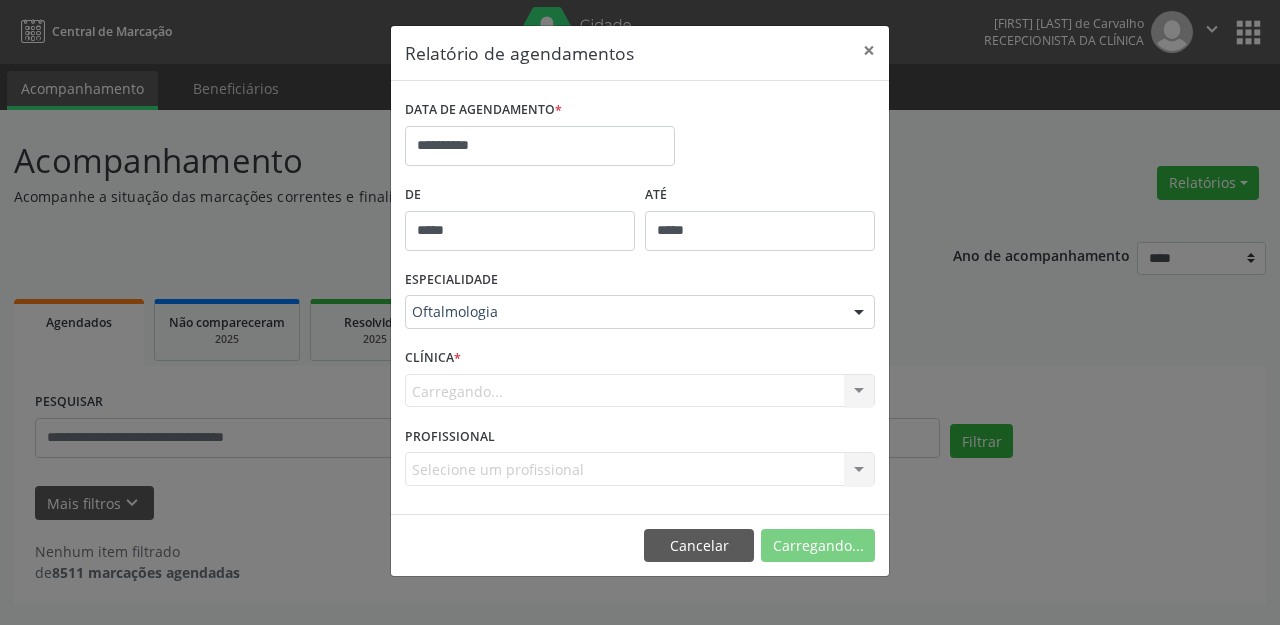 click on "Carregando...
Nenhum resultado encontrado para: "   "
Não há nenhuma opção para ser exibida." at bounding box center (640, 391) 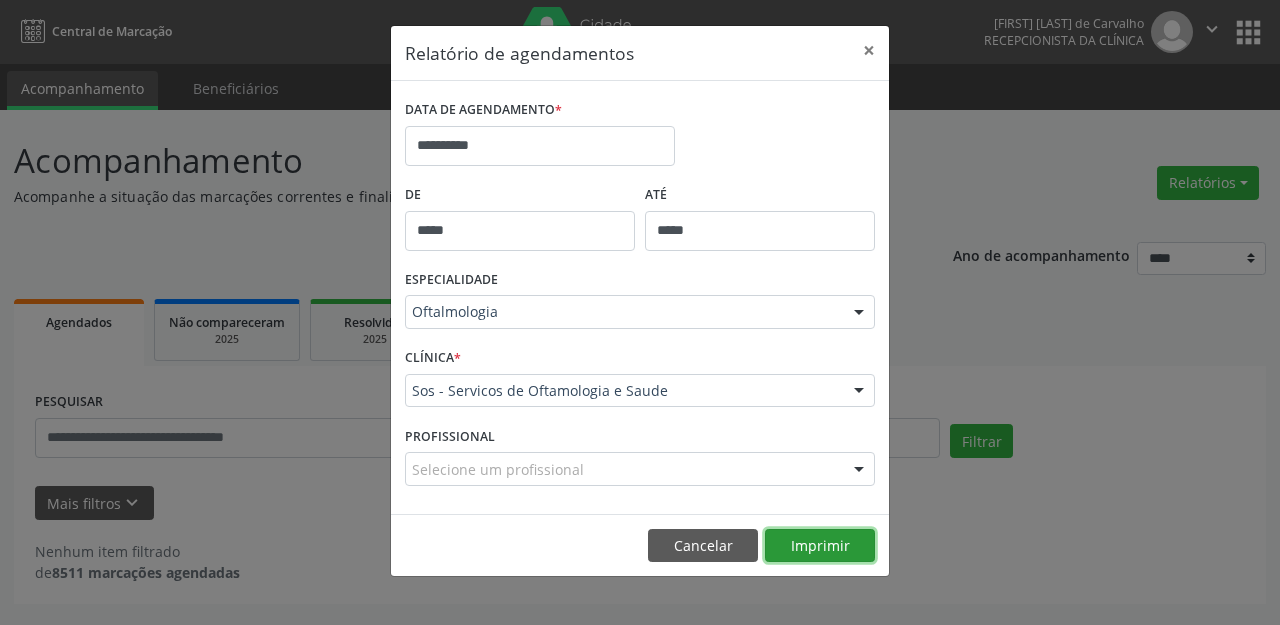 click on "Imprimir" at bounding box center [820, 546] 